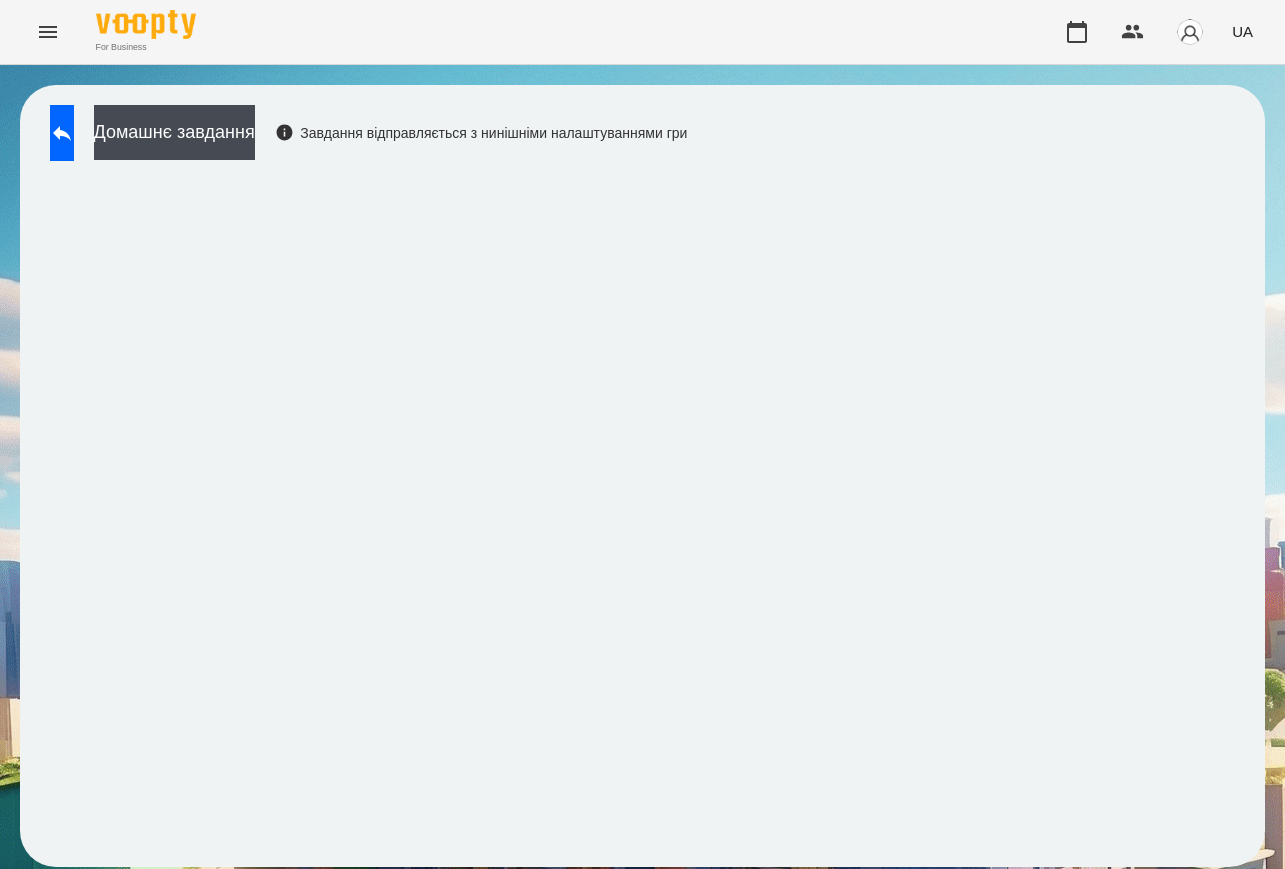 scroll, scrollTop: 0, scrollLeft: 0, axis: both 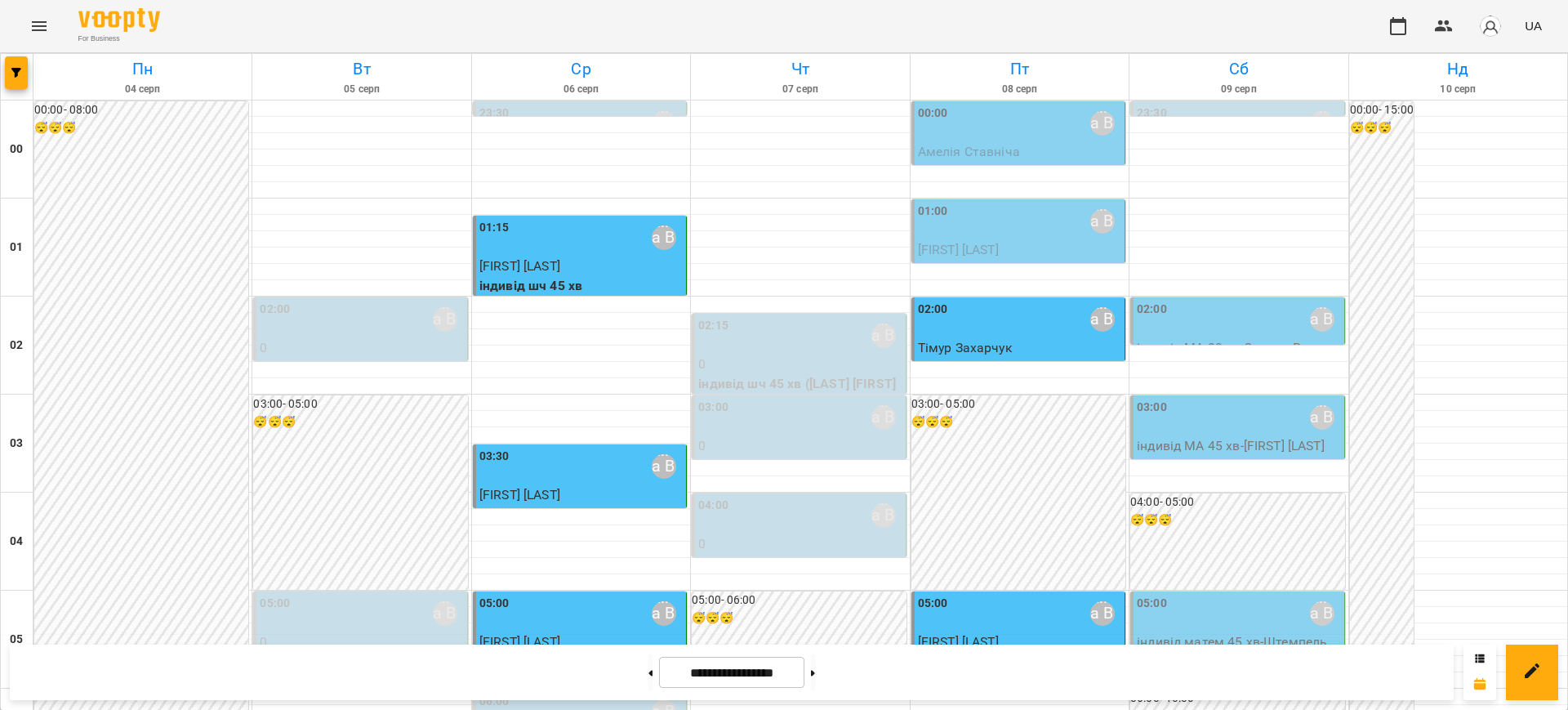 click on "20:00 Рогаткіна Валерія" at bounding box center (833, 2084) 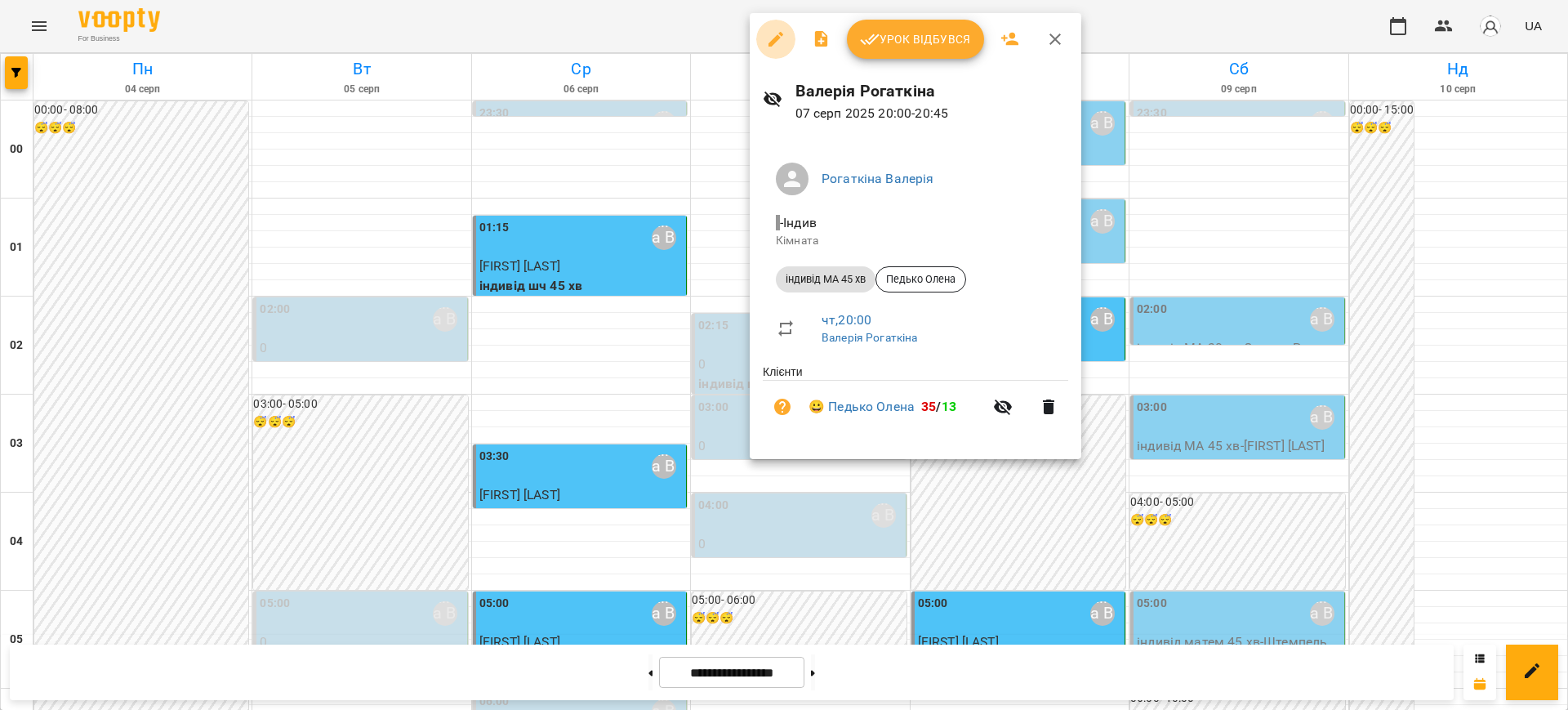 click 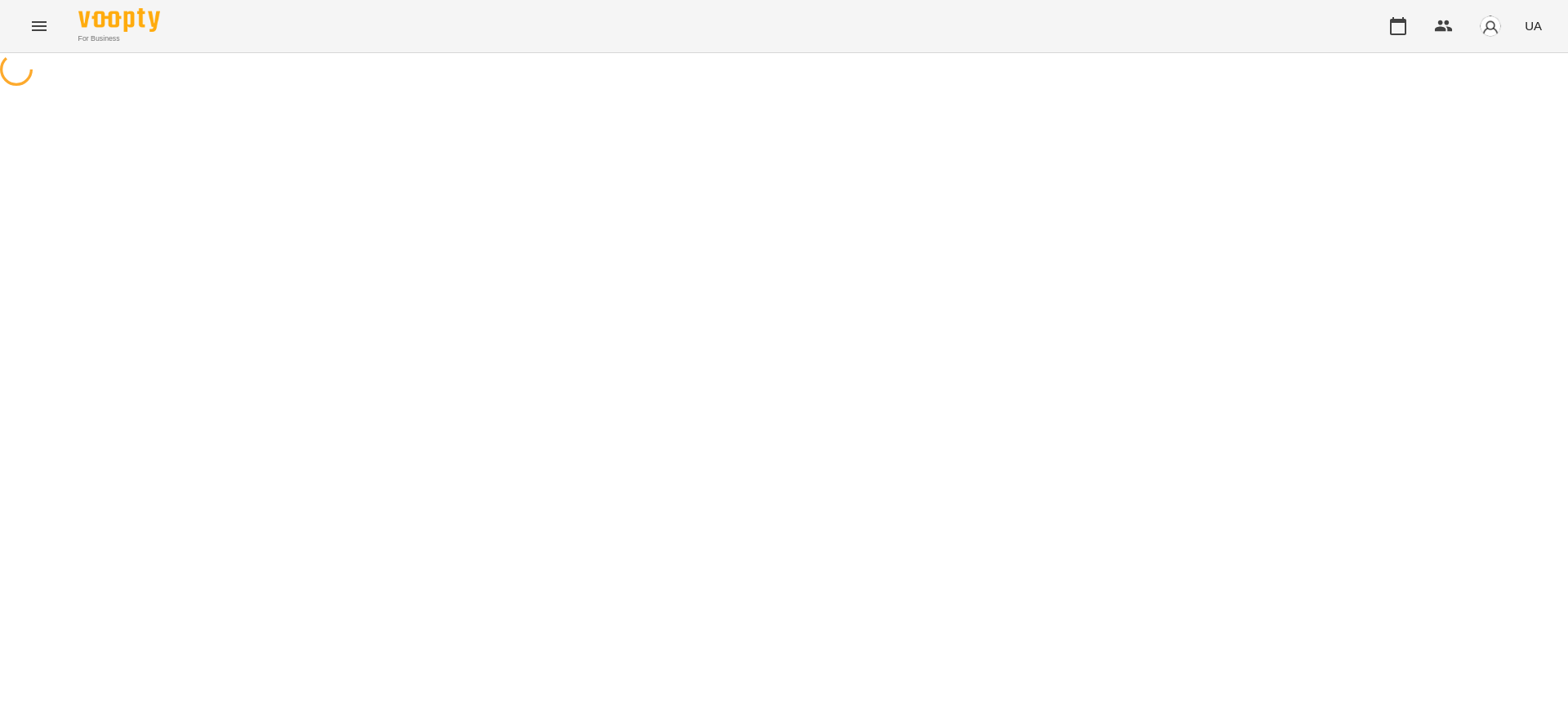 select on "**********" 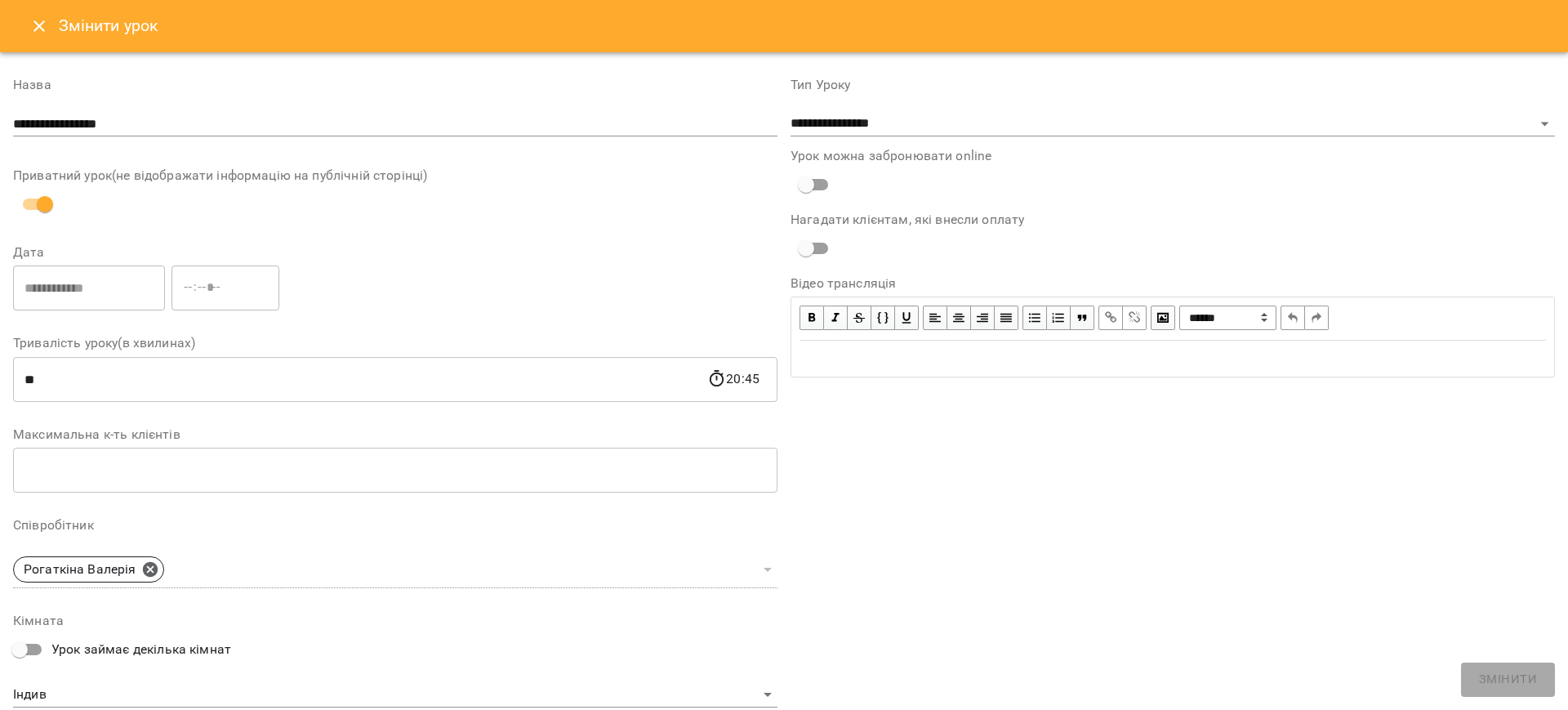 click 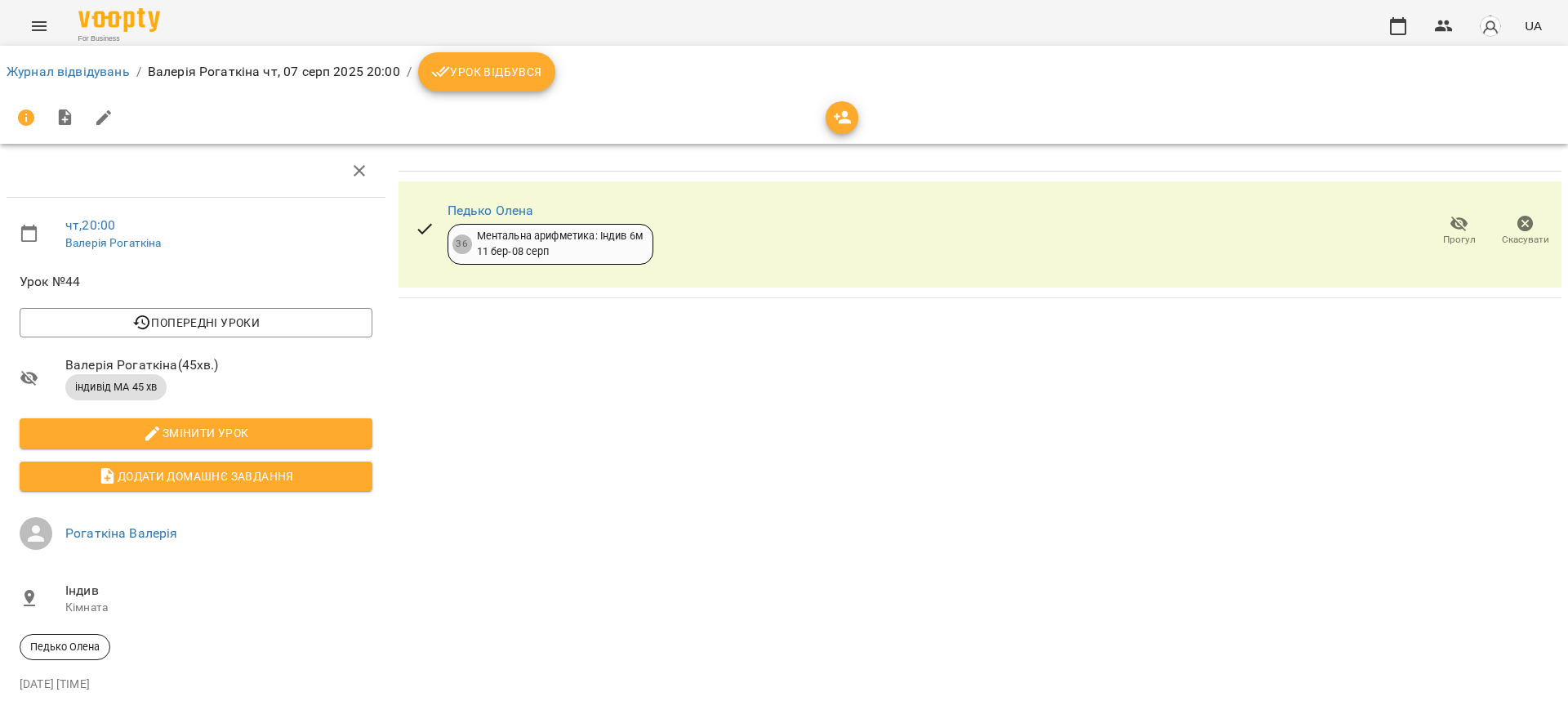 click on "Урок відбувся" at bounding box center (487, 72) 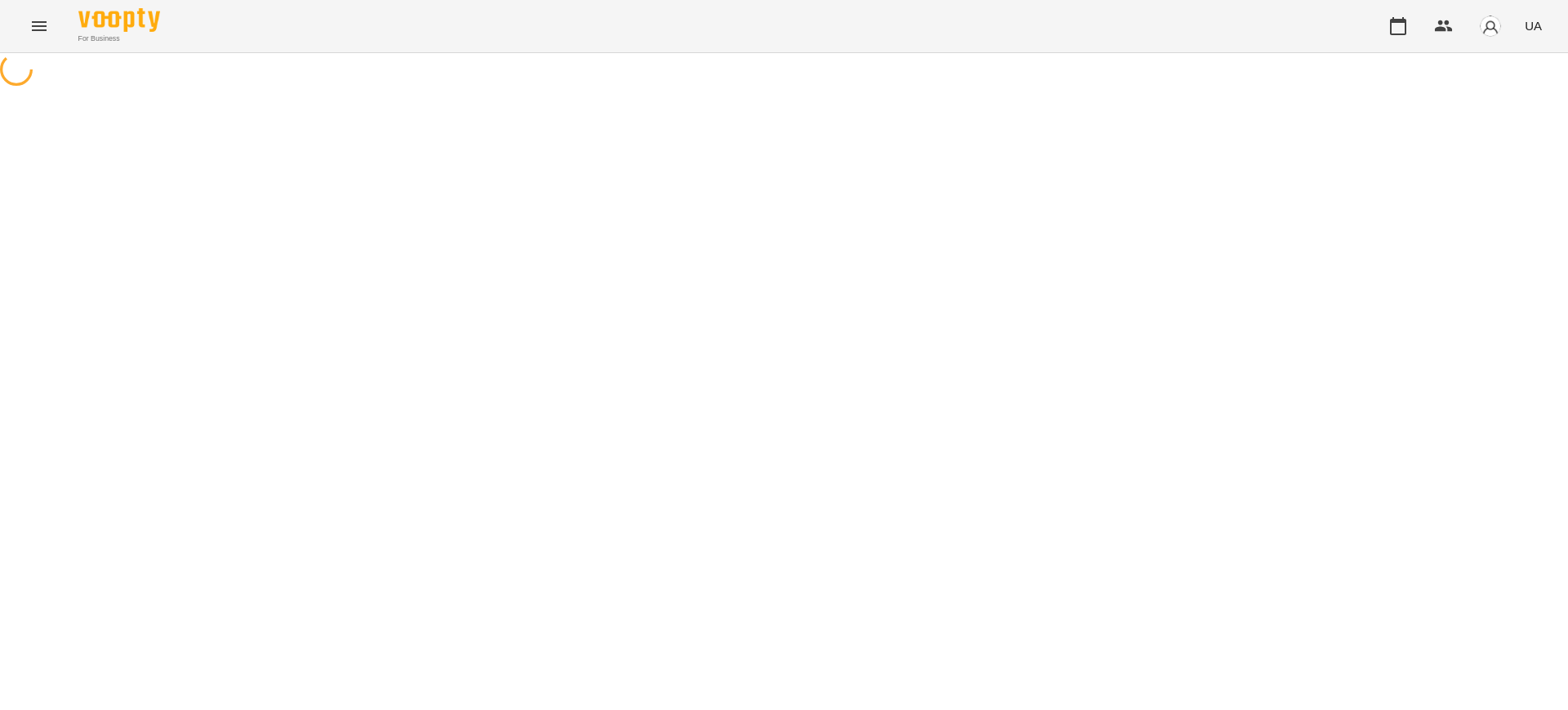 scroll, scrollTop: 0, scrollLeft: 0, axis: both 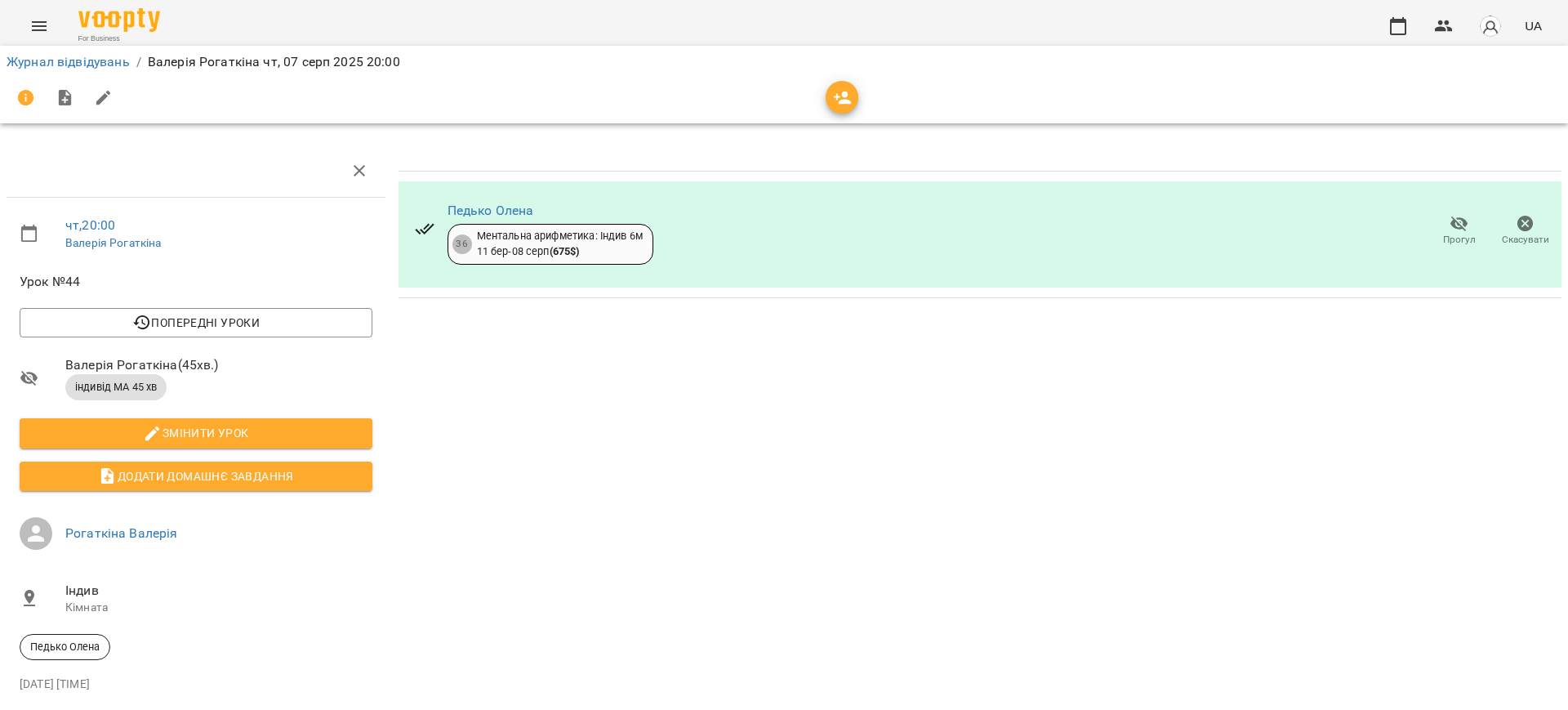 click 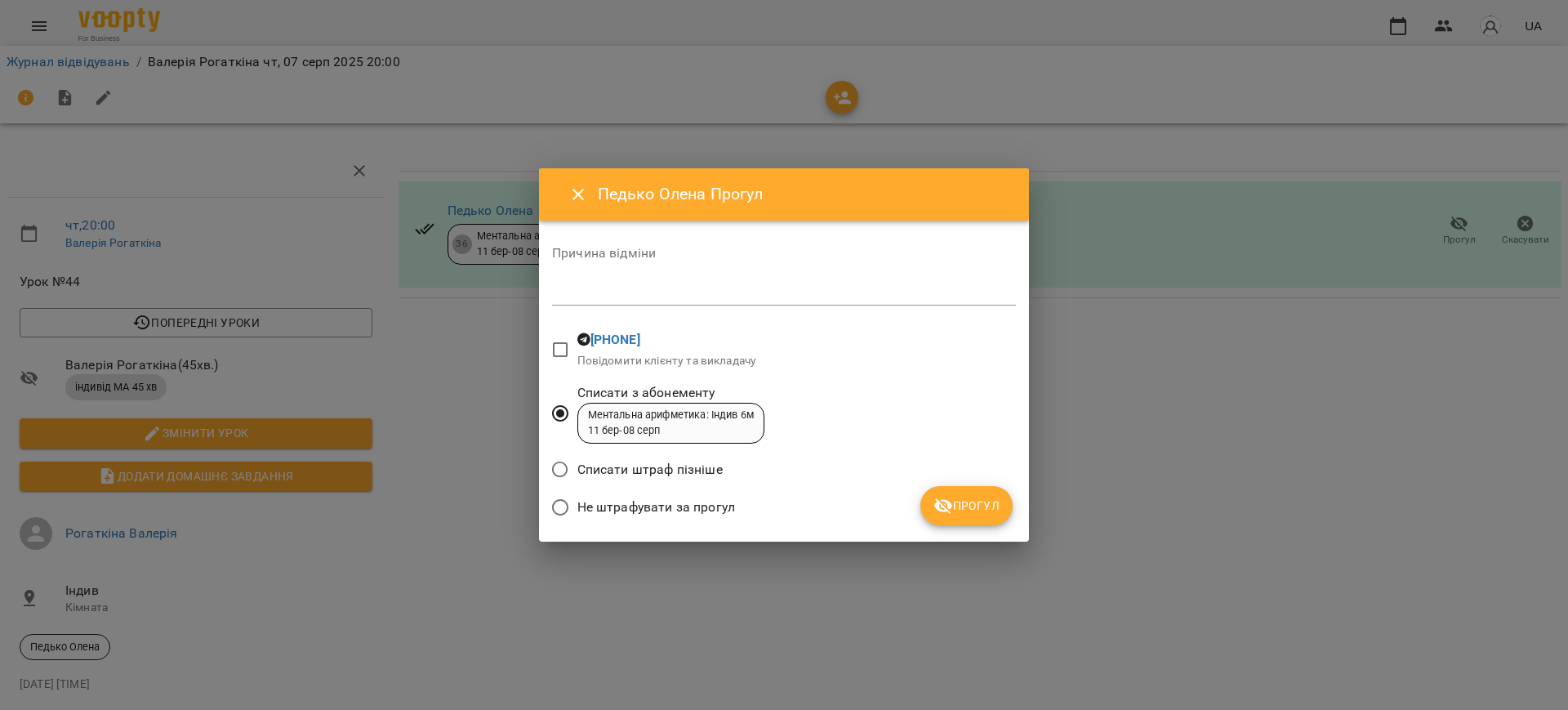 click on "Прогул" at bounding box center (966, 506) 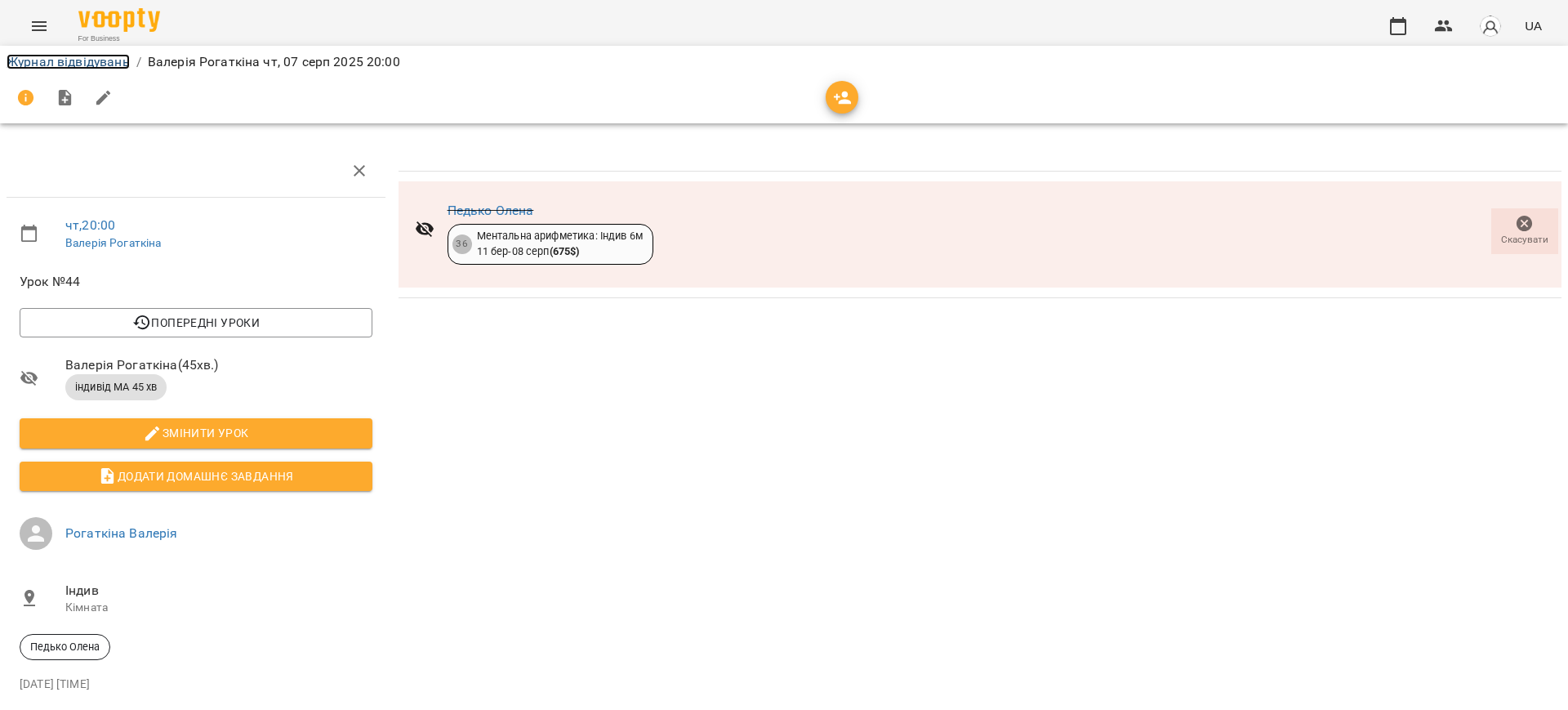 click on "Журнал відвідувань" at bounding box center [68, 61] 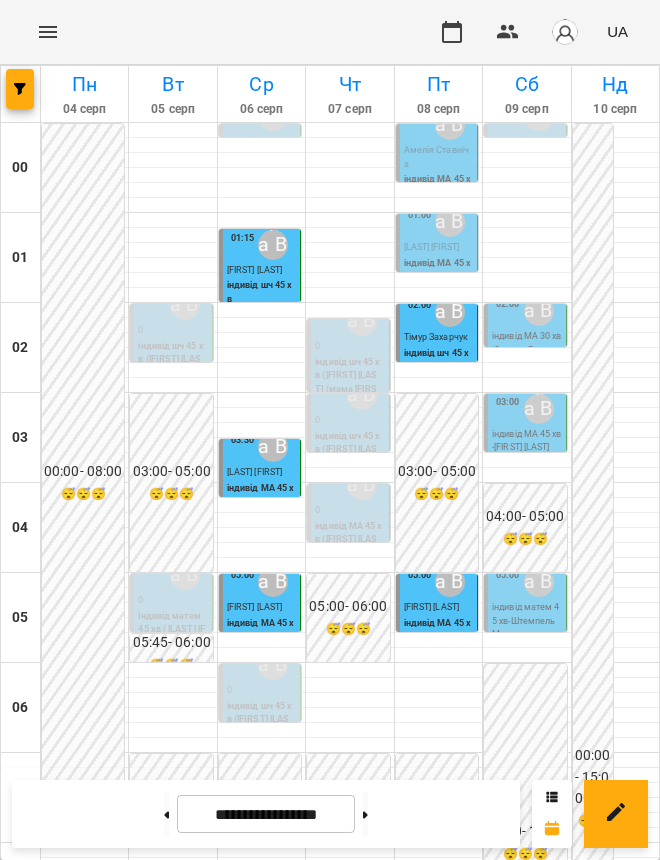 scroll, scrollTop: 1125, scrollLeft: 0, axis: vertical 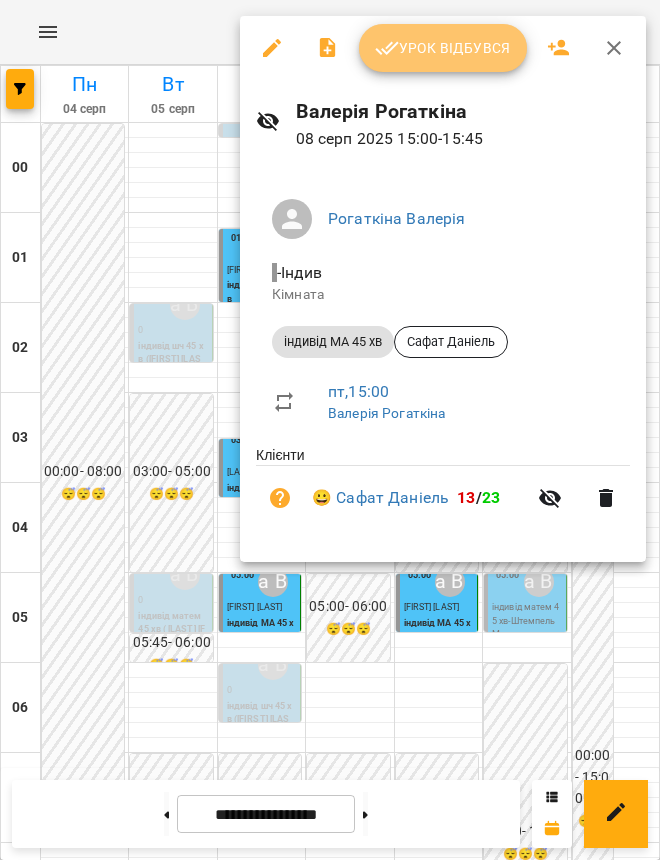 click on "Урок відбувся" at bounding box center (443, 48) 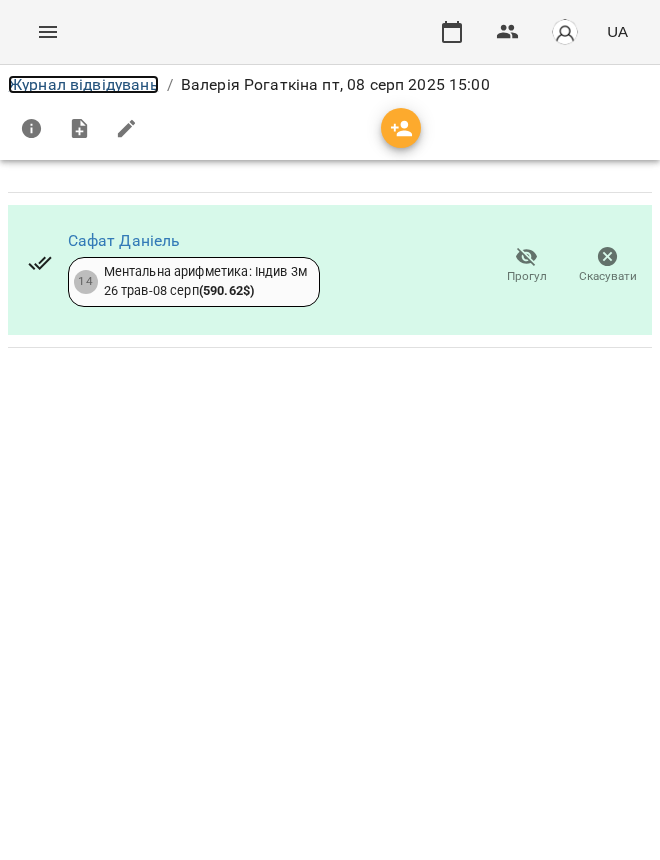 click on "Журнал відвідувань" at bounding box center (83, 84) 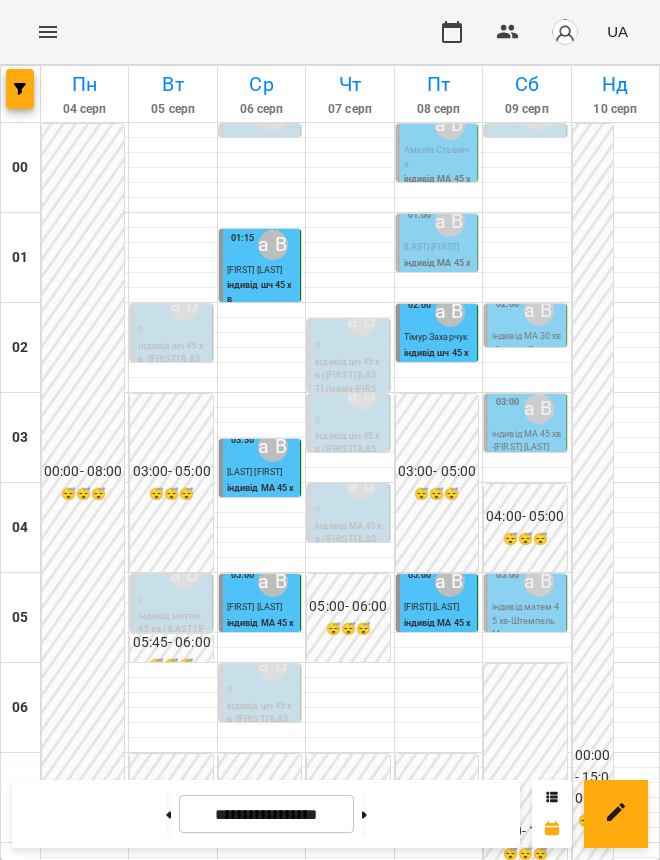 scroll, scrollTop: 1125, scrollLeft: 0, axis: vertical 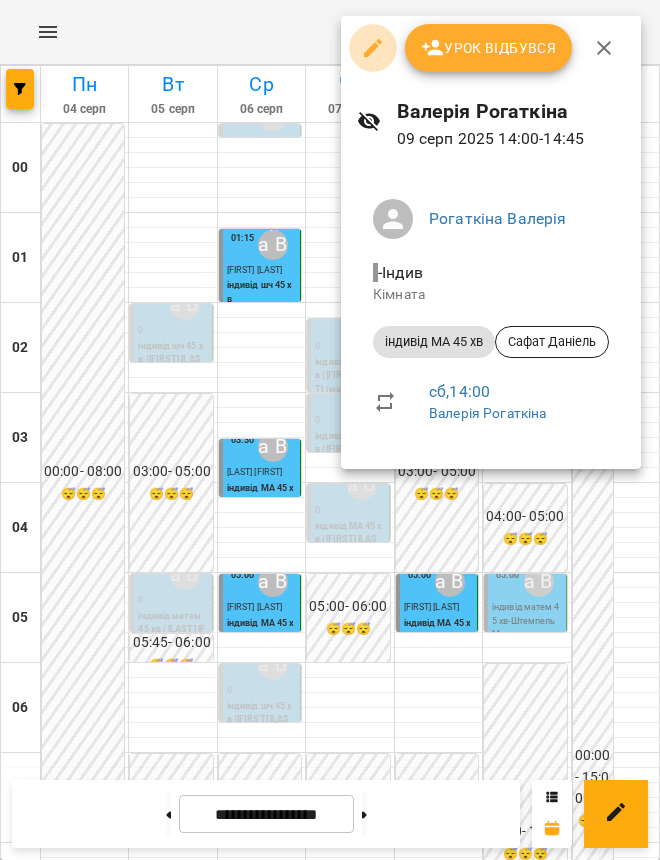click 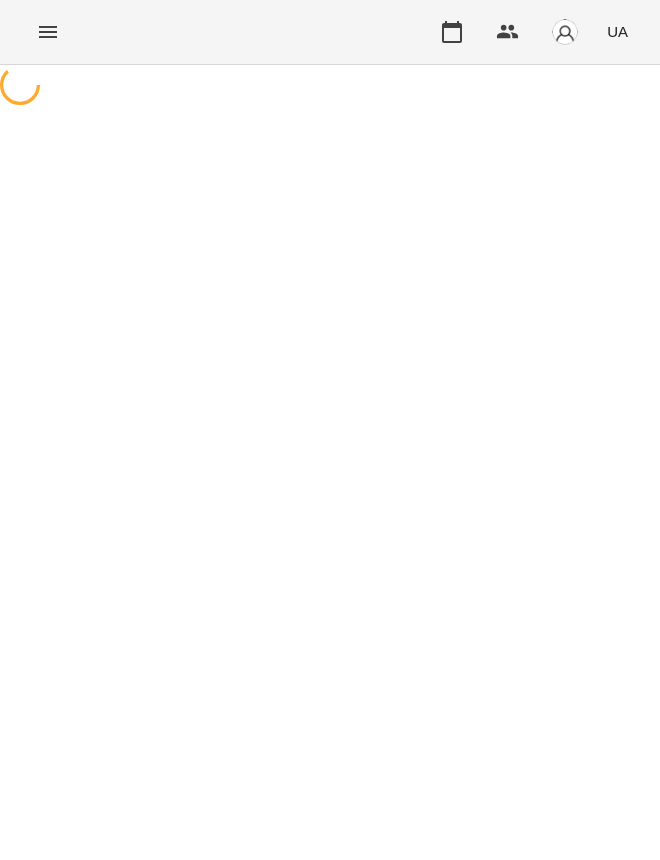 select on "**********" 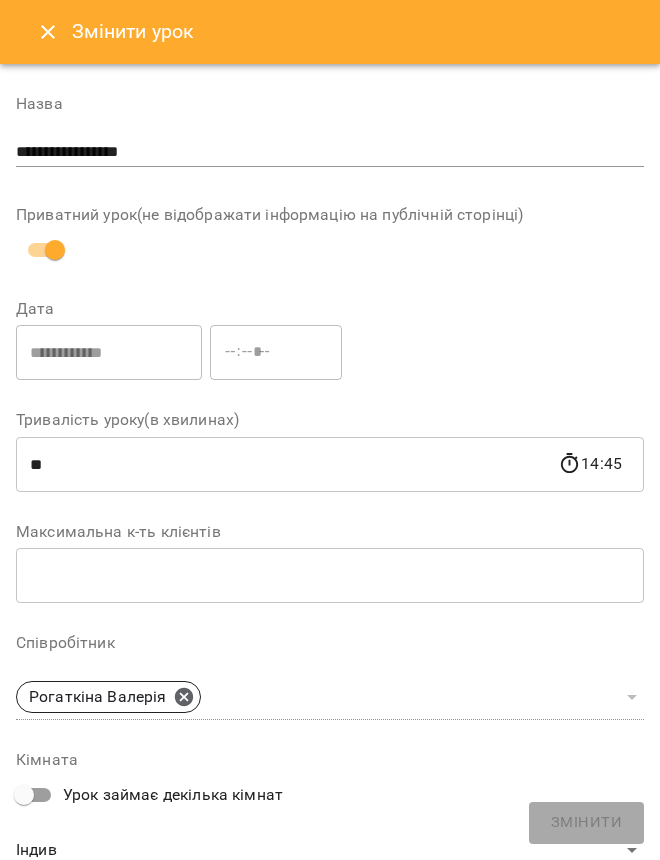 click at bounding box center (48, 32) 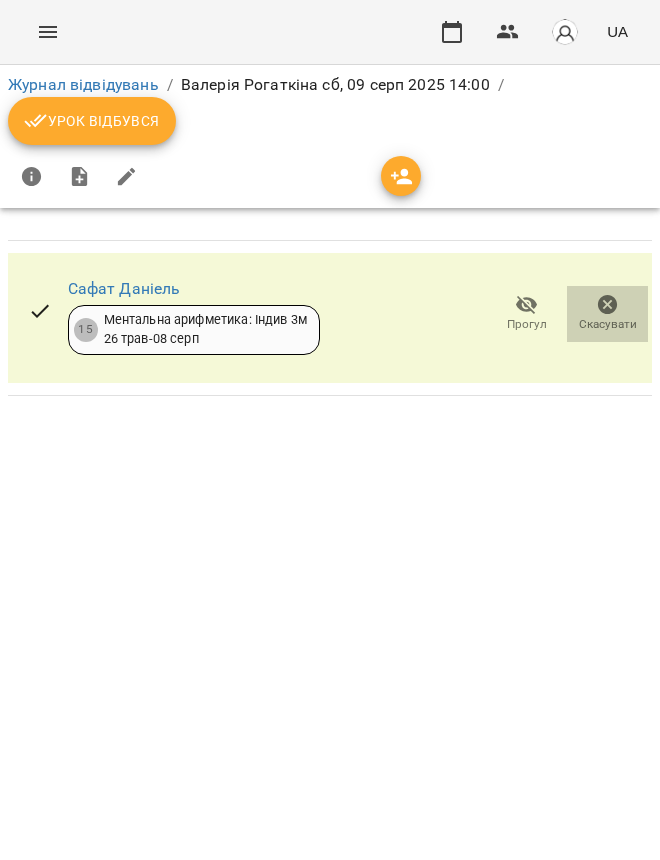 click 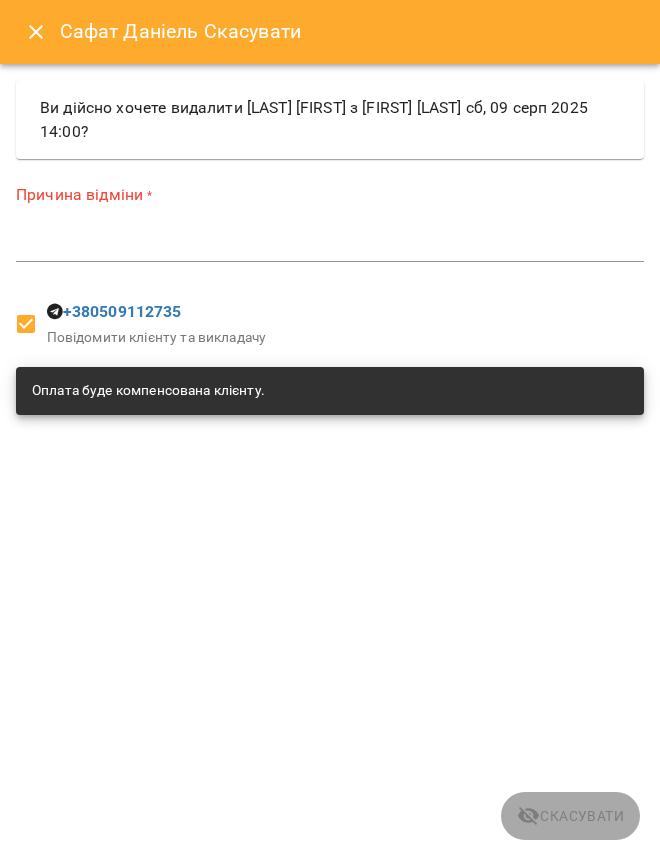 click on "*" at bounding box center (330, 246) 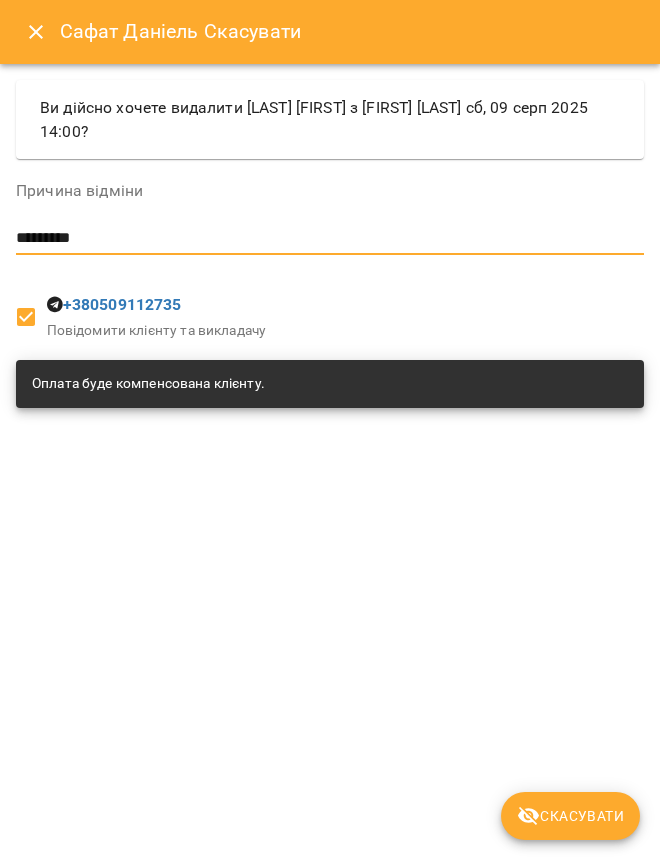 type on "*********" 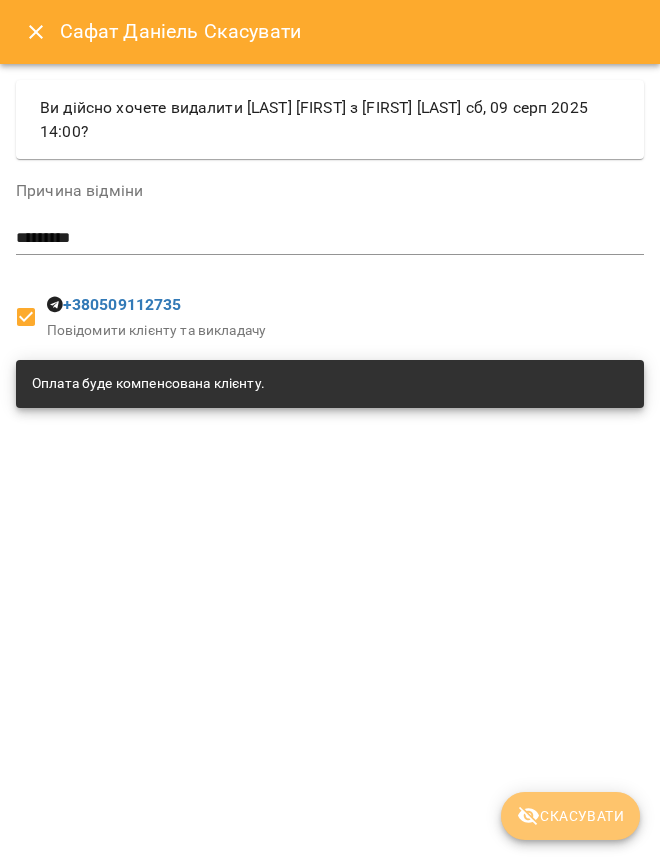 click on "Скасувати" at bounding box center (570, 816) 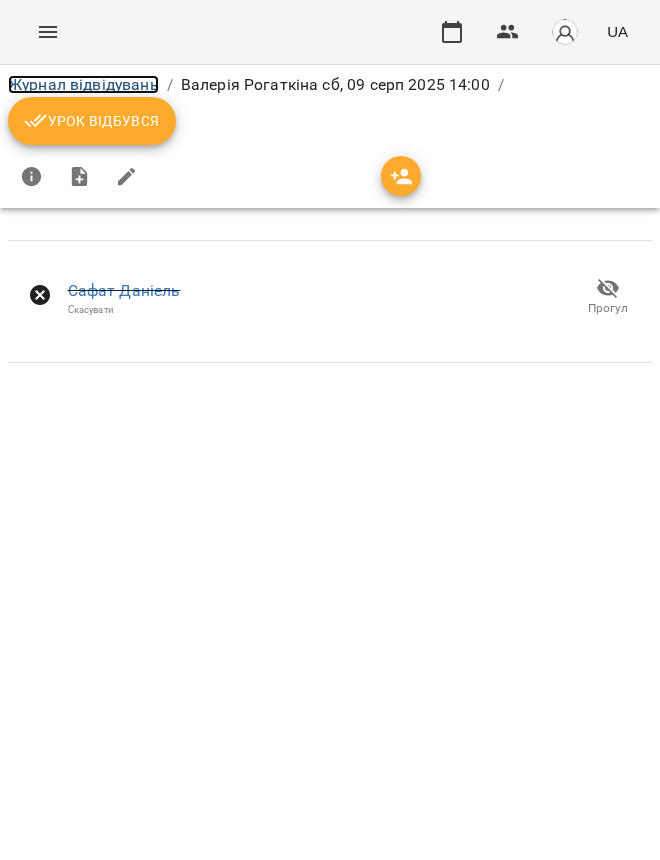 click on "Журнал відвідувань" at bounding box center [83, 84] 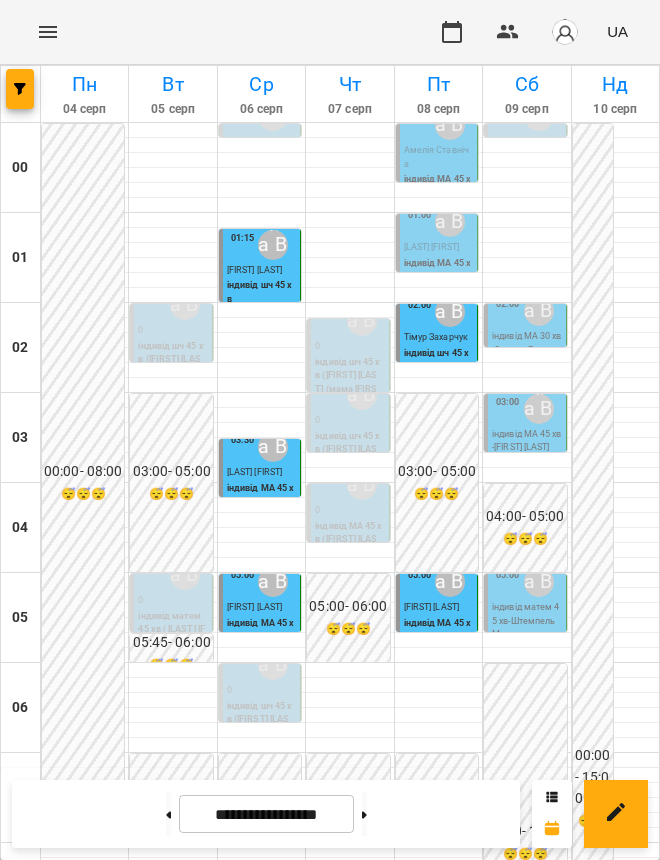 scroll, scrollTop: 1125, scrollLeft: 0, axis: vertical 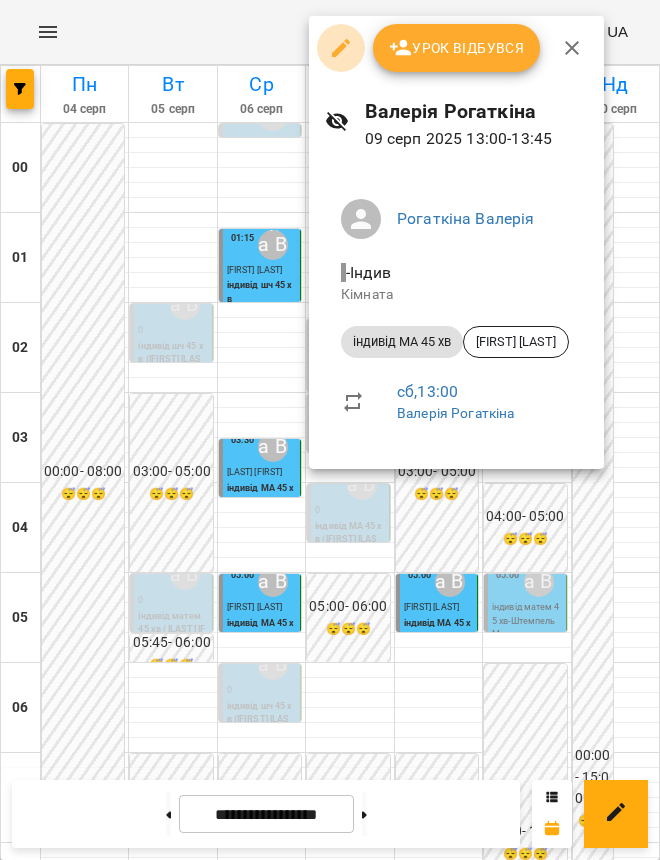 click at bounding box center (341, 48) 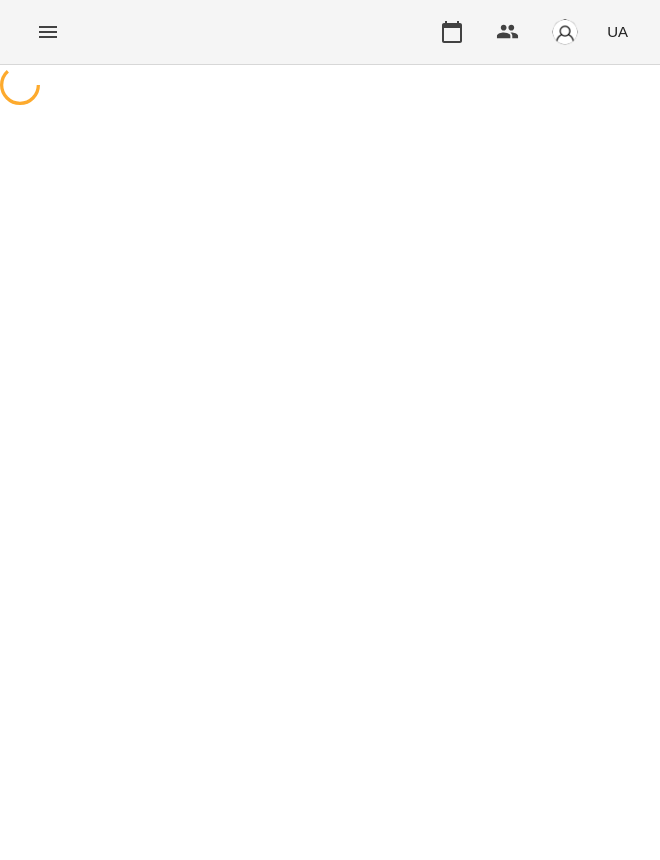 select on "**********" 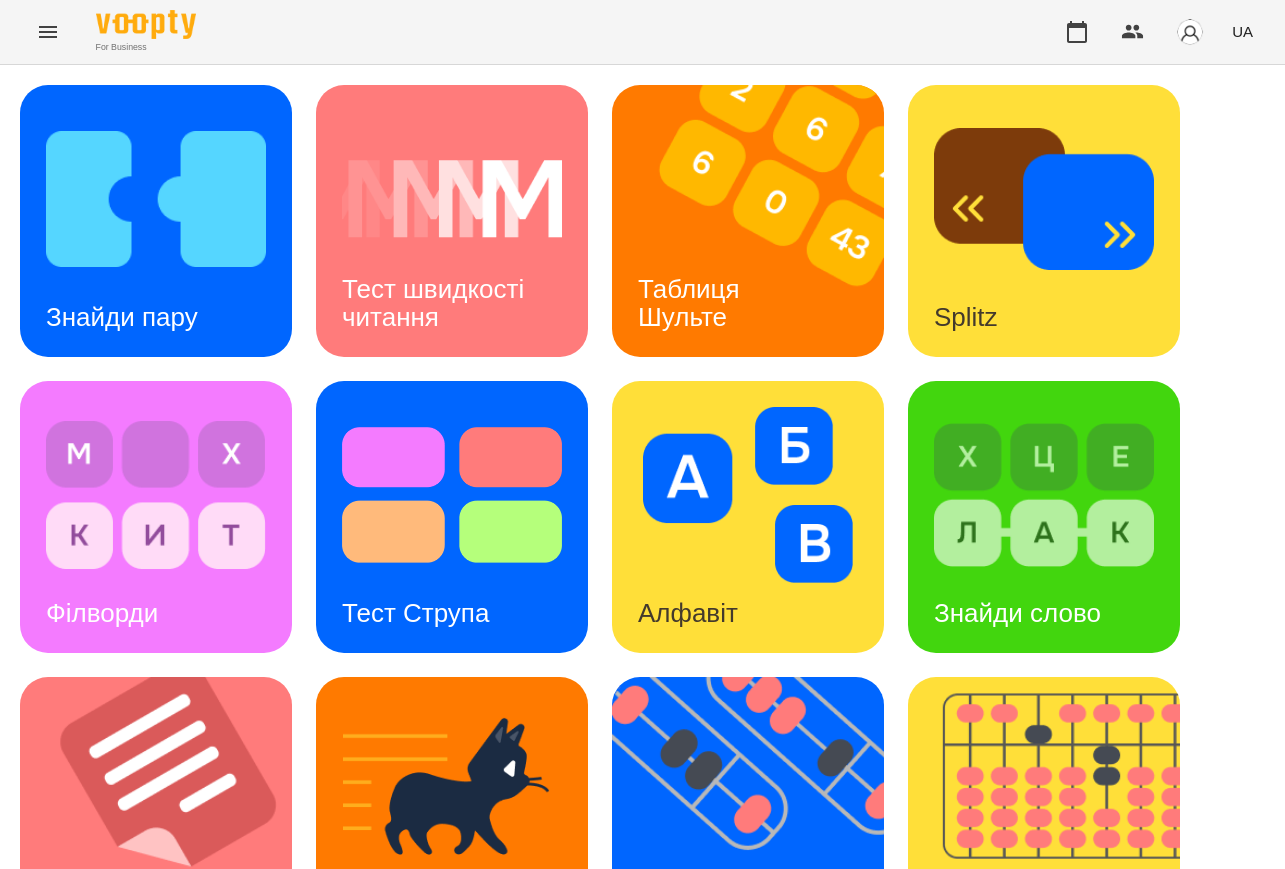 scroll, scrollTop: 0, scrollLeft: 0, axis: both 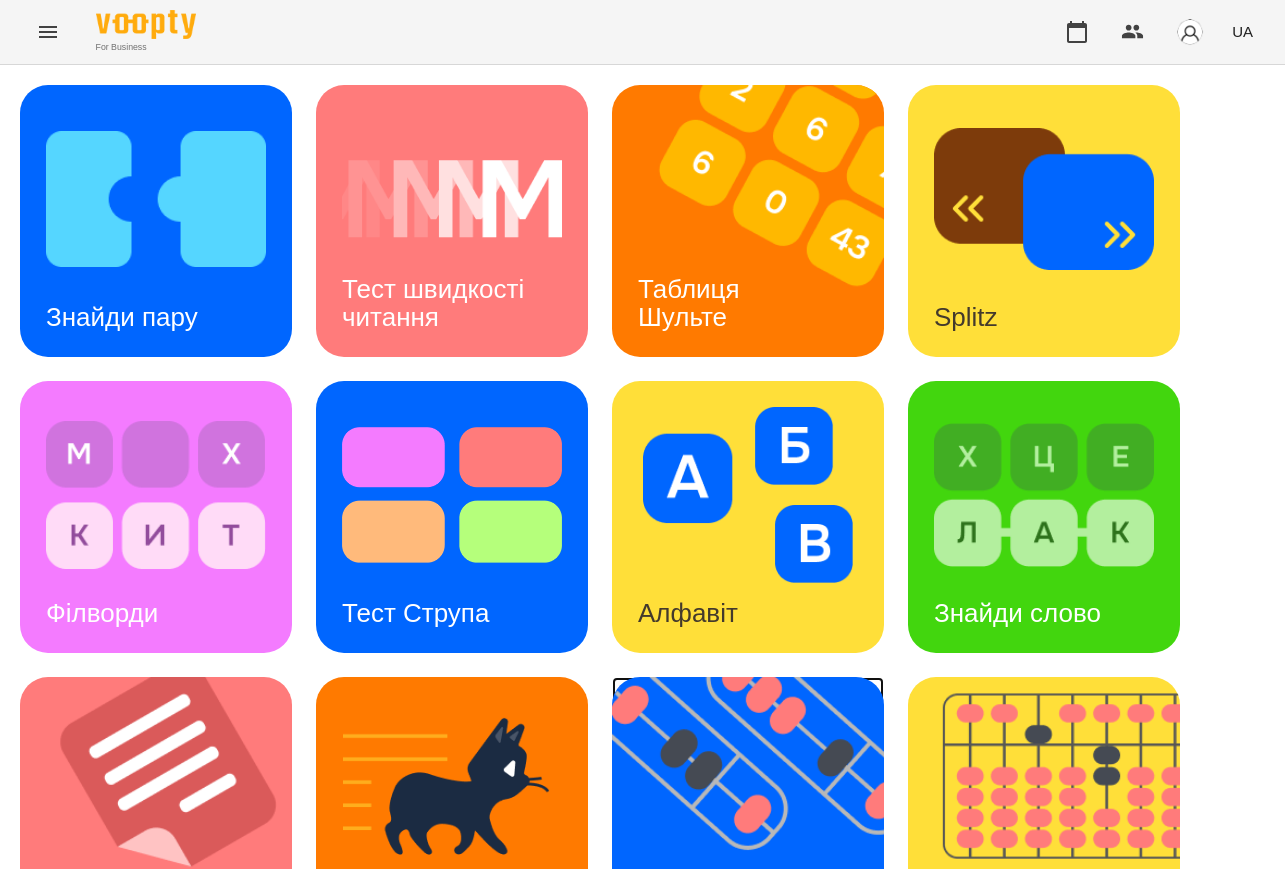 click at bounding box center (760, 813) 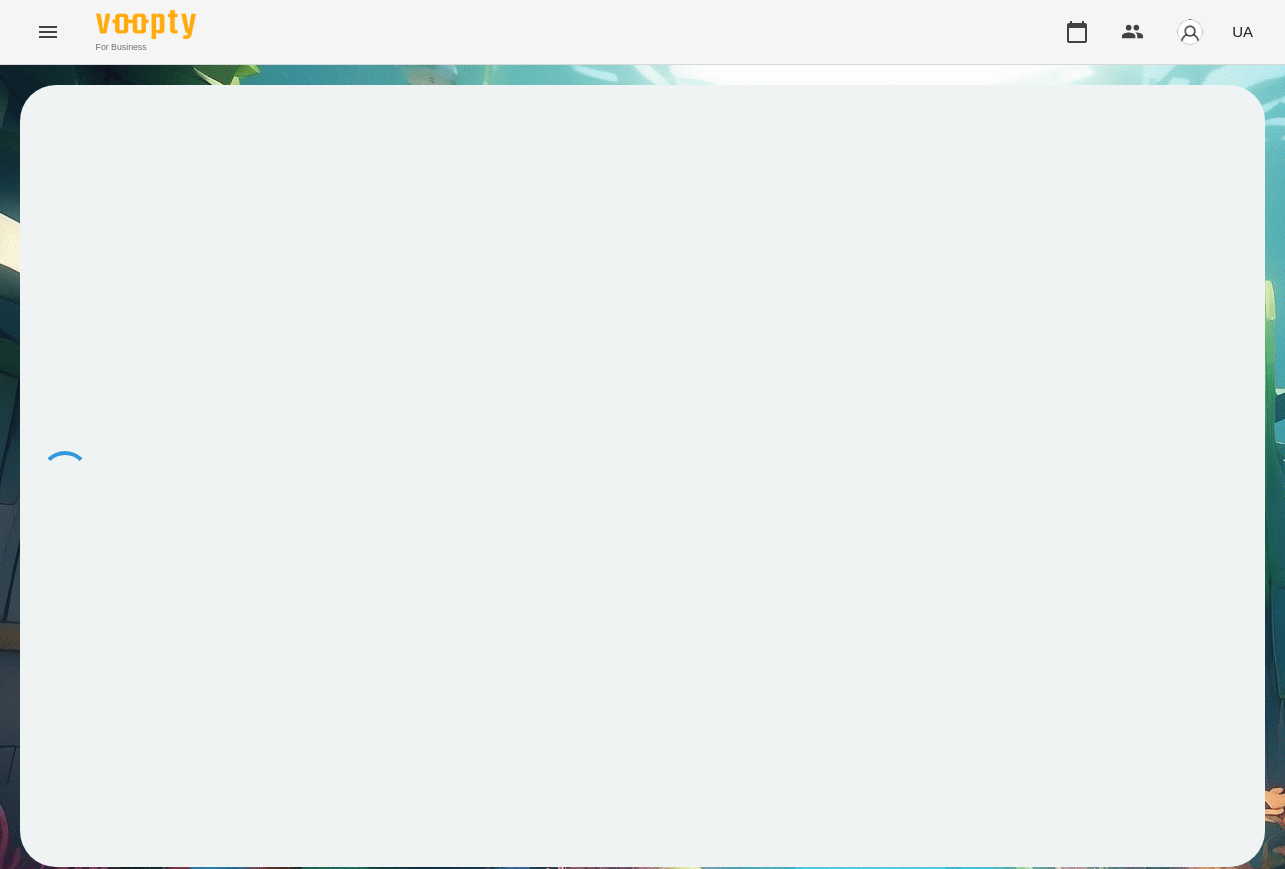scroll, scrollTop: 0, scrollLeft: 0, axis: both 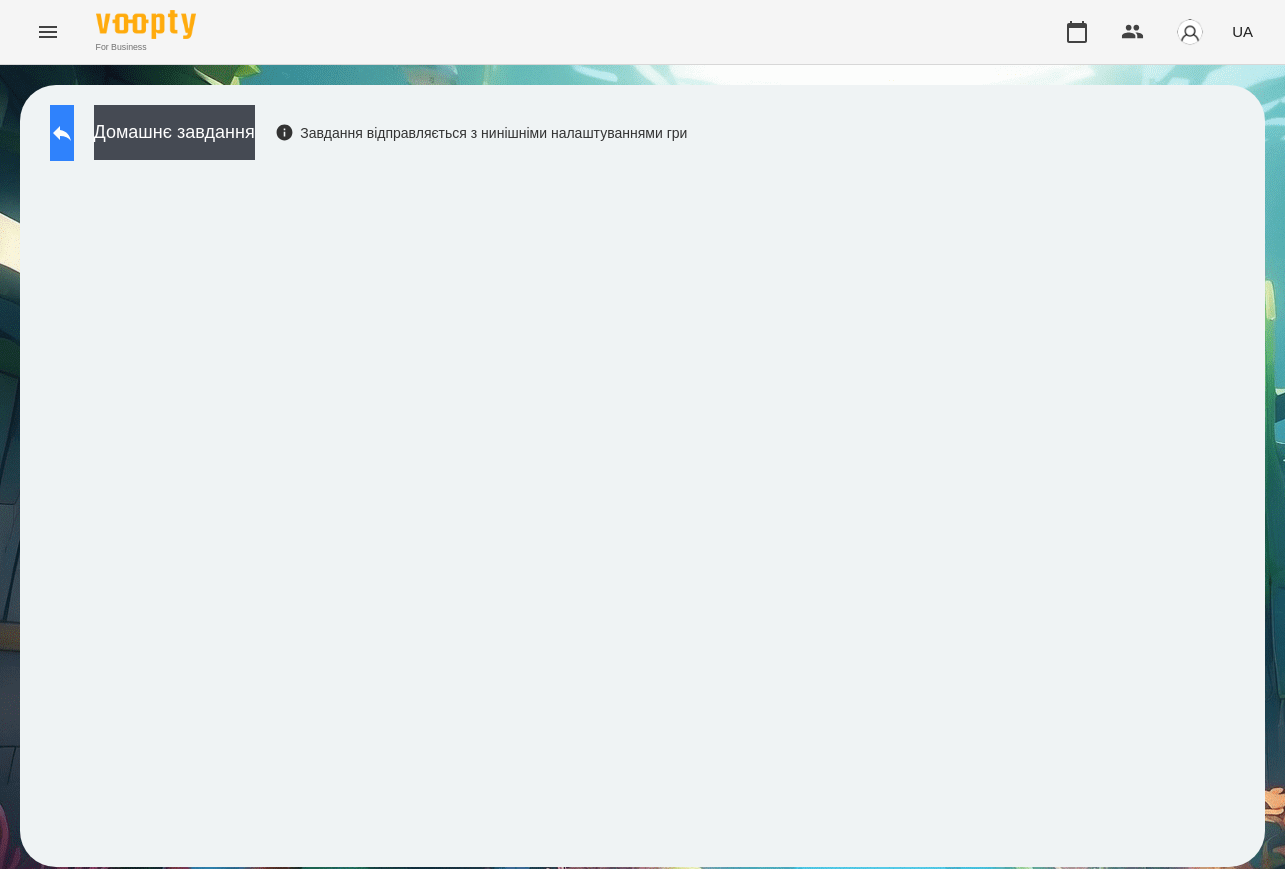 click 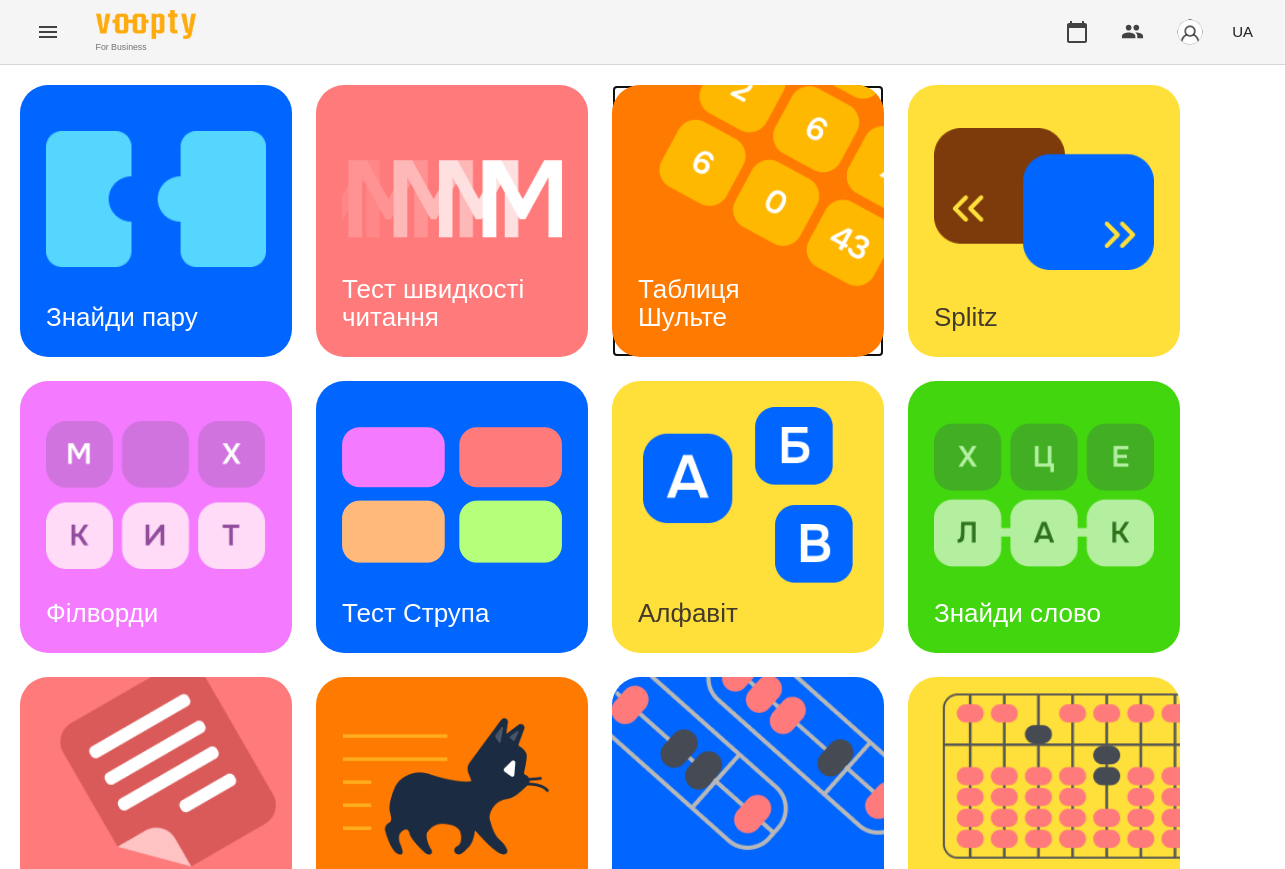 click at bounding box center (760, 221) 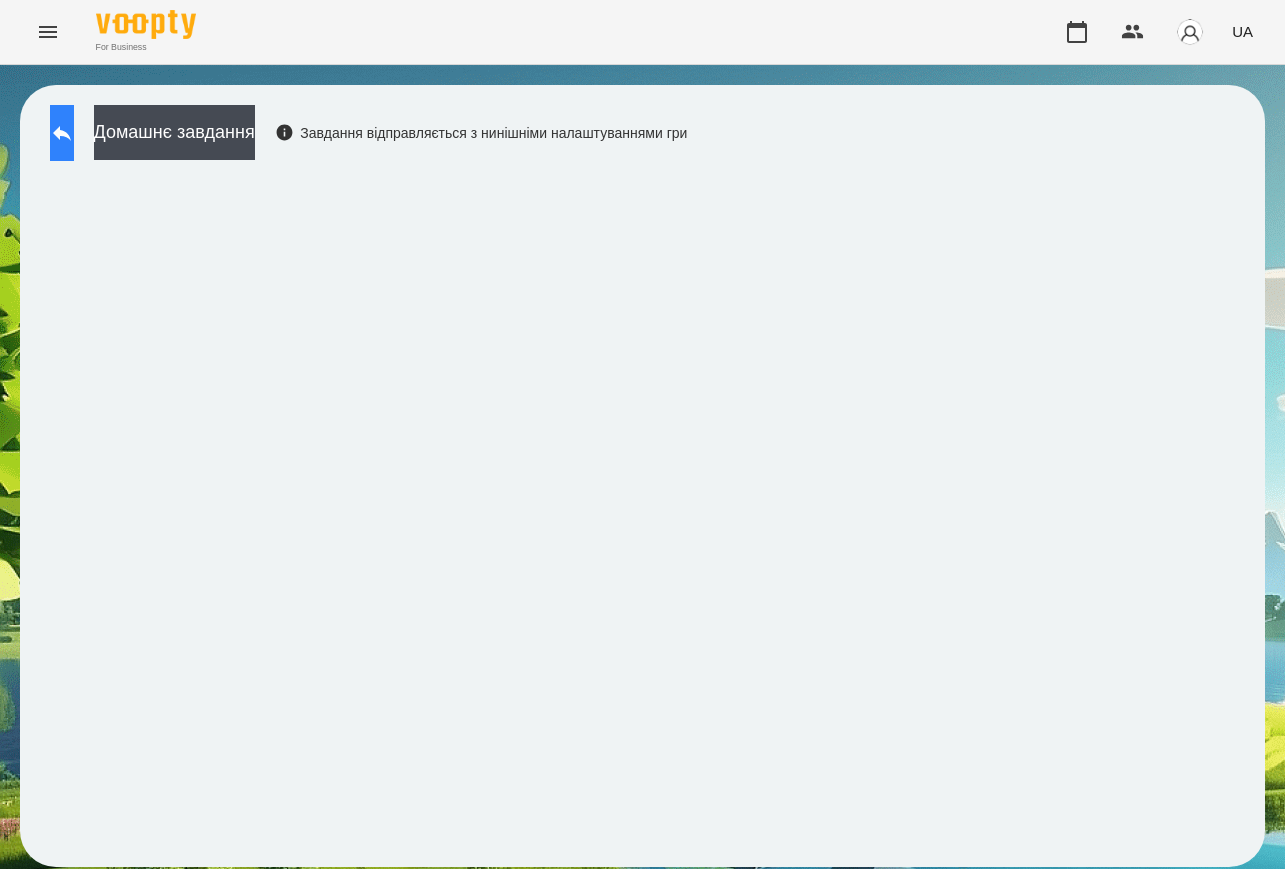 click at bounding box center (62, 133) 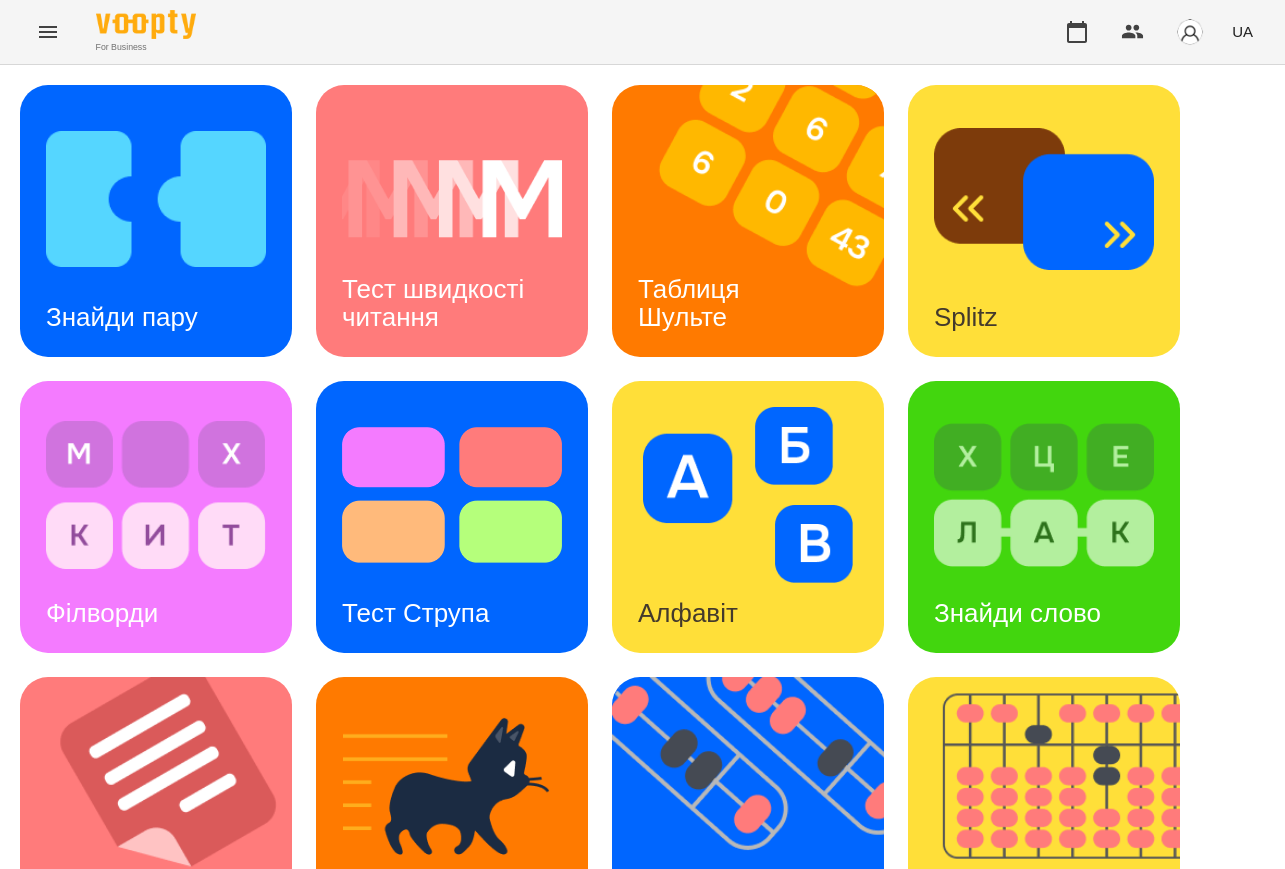 scroll, scrollTop: 375, scrollLeft: 0, axis: vertical 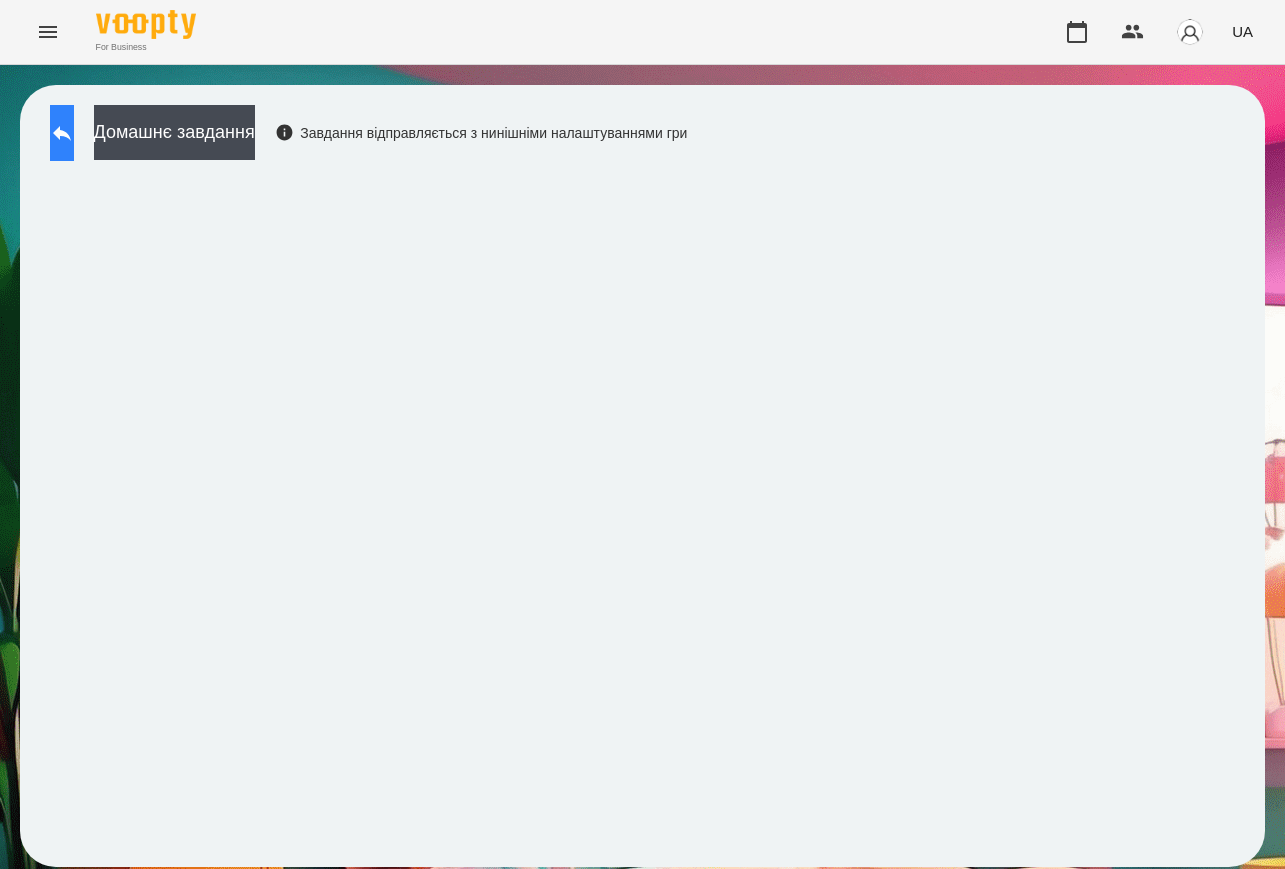 click 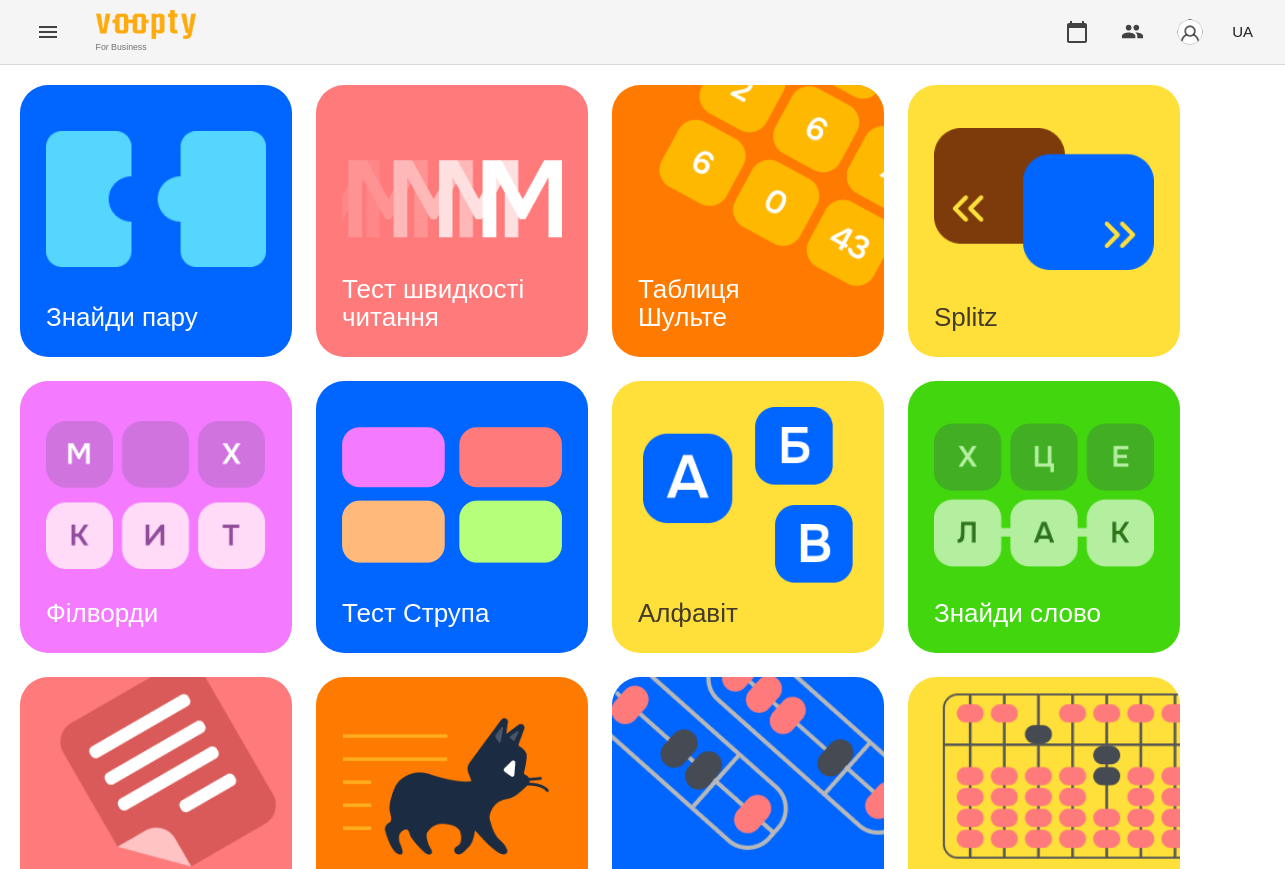 scroll, scrollTop: 500, scrollLeft: 0, axis: vertical 